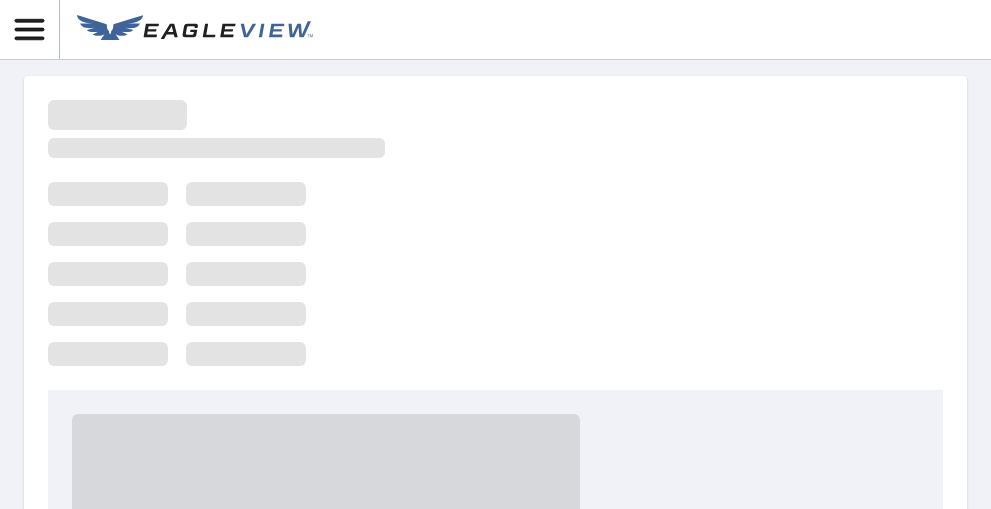 scroll, scrollTop: 0, scrollLeft: 0, axis: both 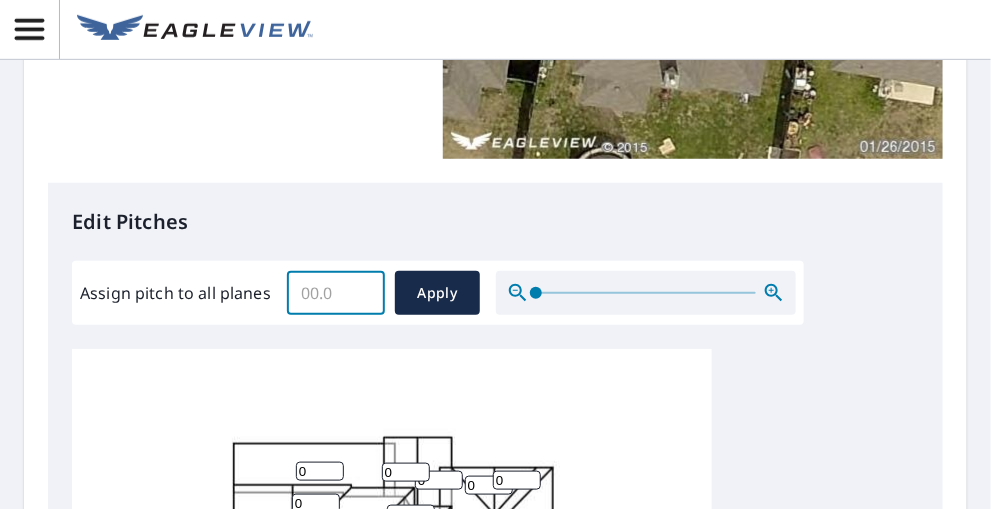 click on "Assign pitch to all planes" at bounding box center (336, 293) 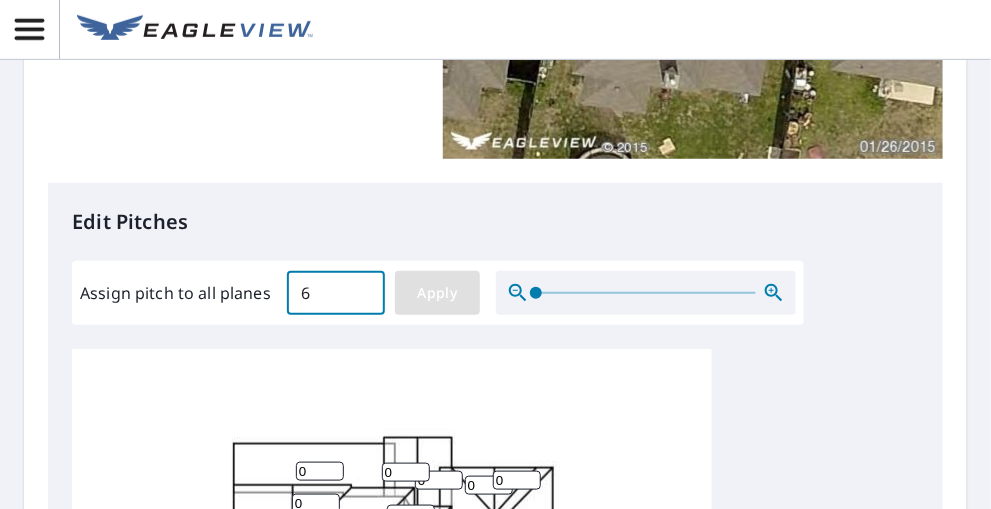 type on "6" 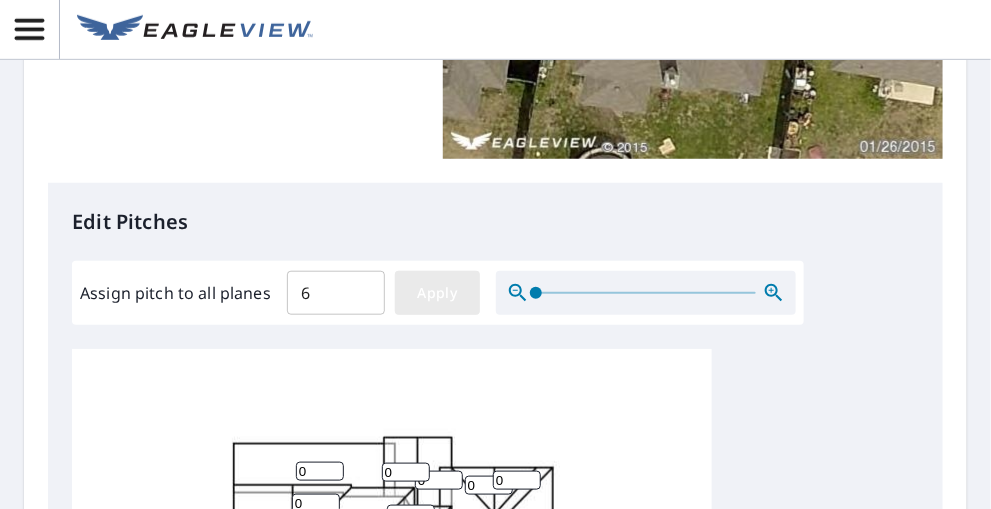 click on "Apply" at bounding box center [437, 293] 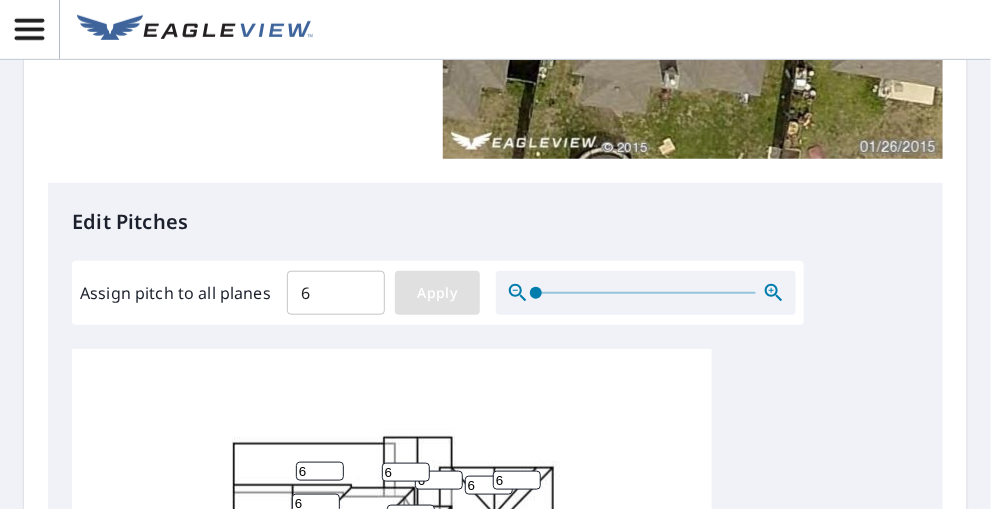 type 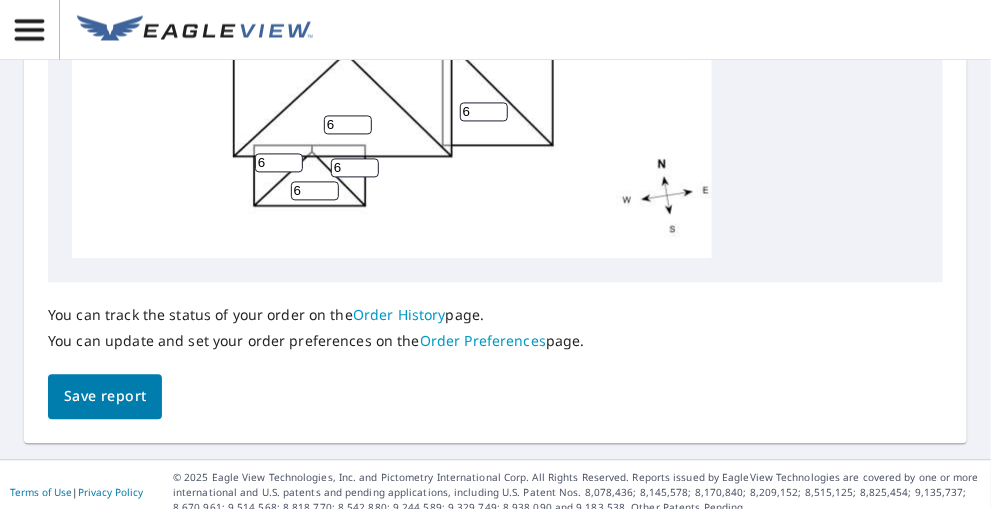 scroll, scrollTop: 1074, scrollLeft: 0, axis: vertical 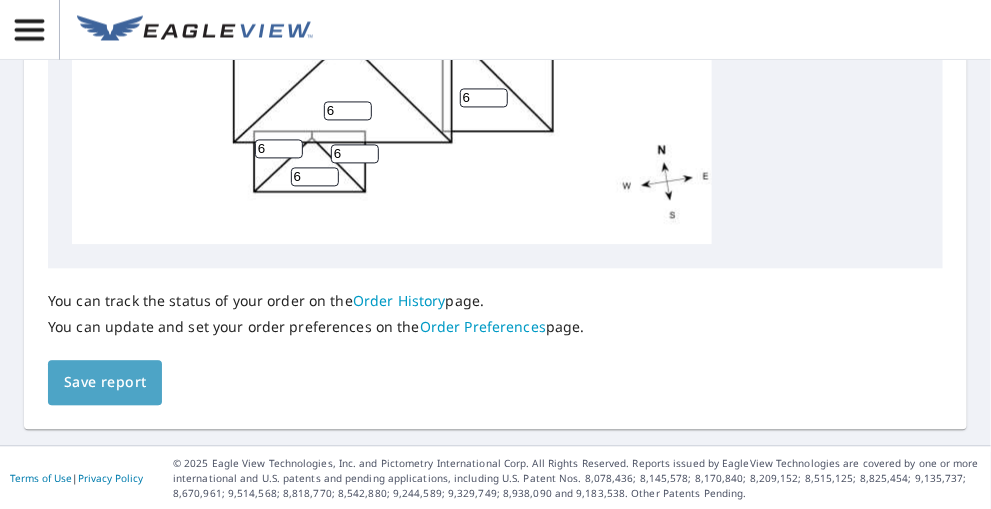 click on "Save report" at bounding box center [105, 382] 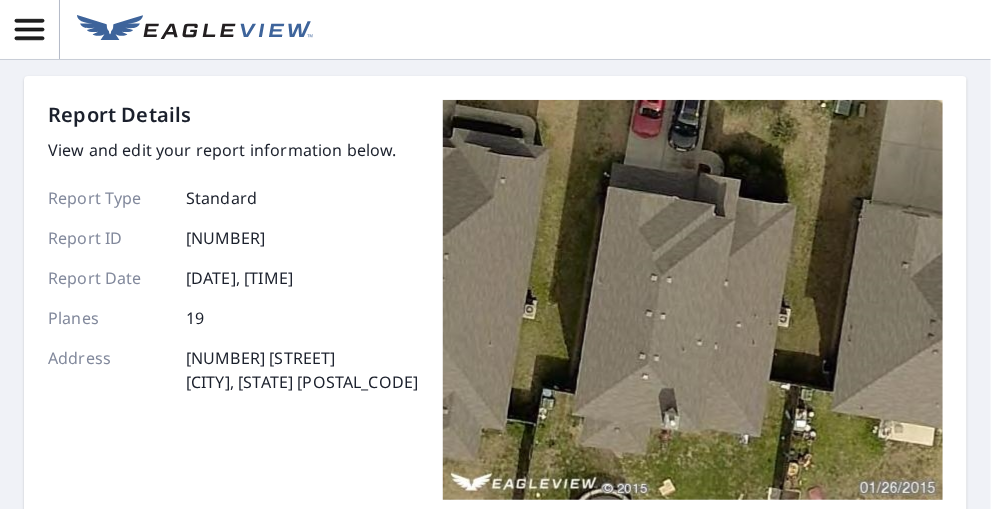 scroll, scrollTop: 0, scrollLeft: 0, axis: both 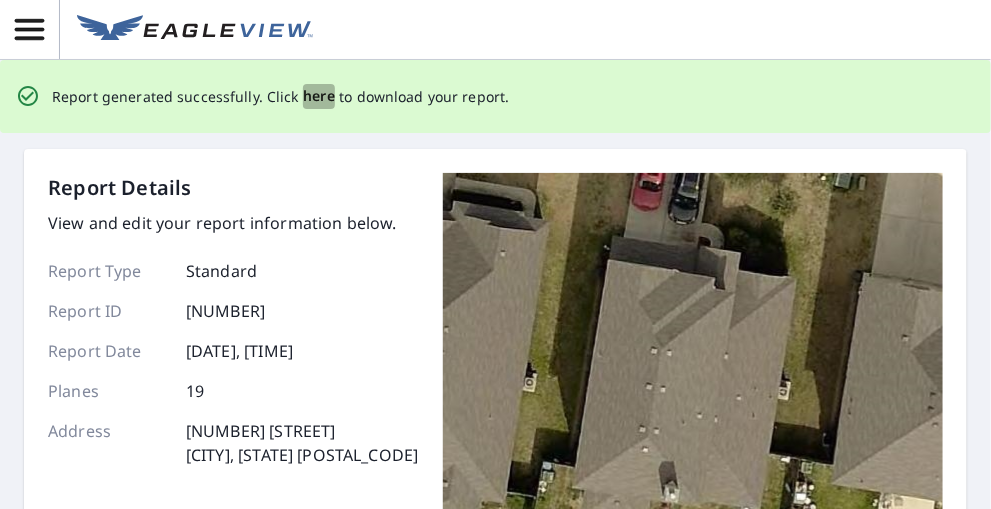 click on "here" at bounding box center (319, 96) 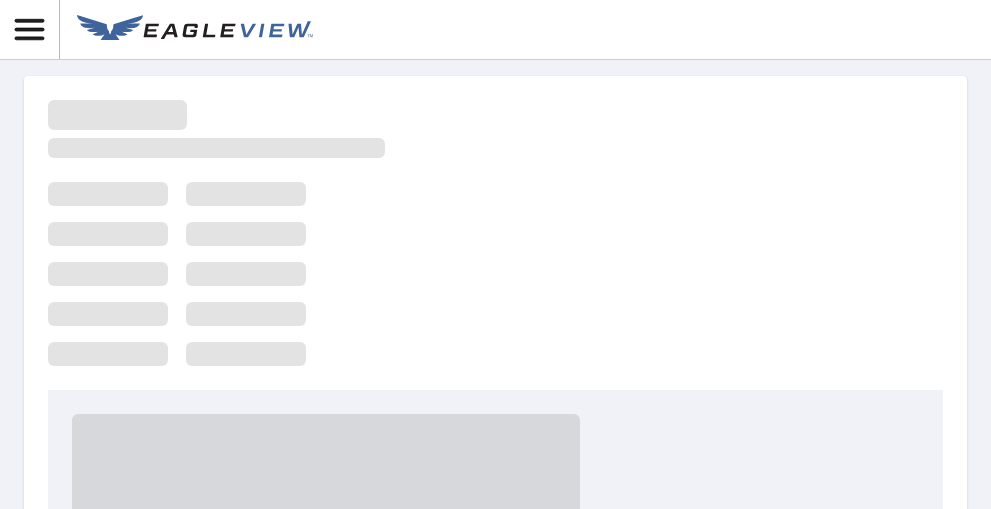 scroll, scrollTop: 0, scrollLeft: 0, axis: both 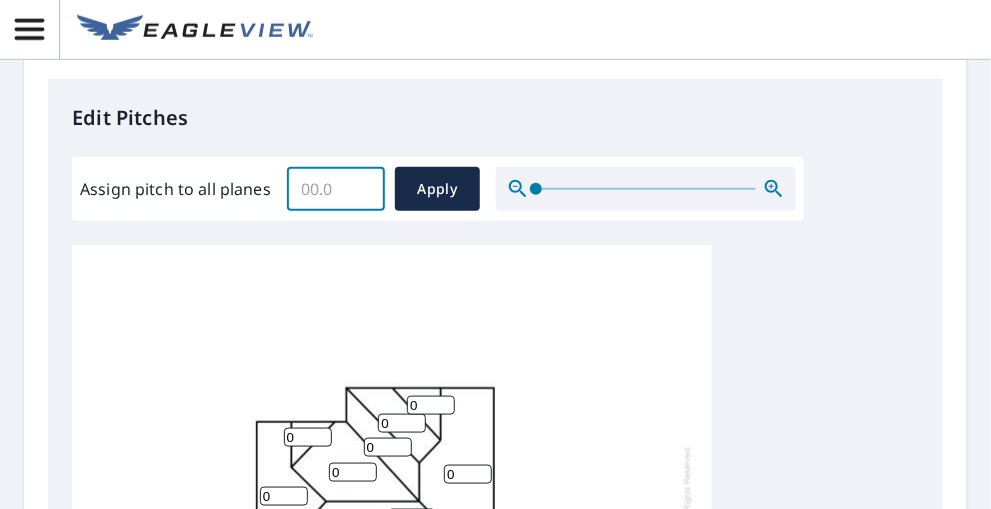 click on "Assign pitch to all planes" at bounding box center (336, 189) 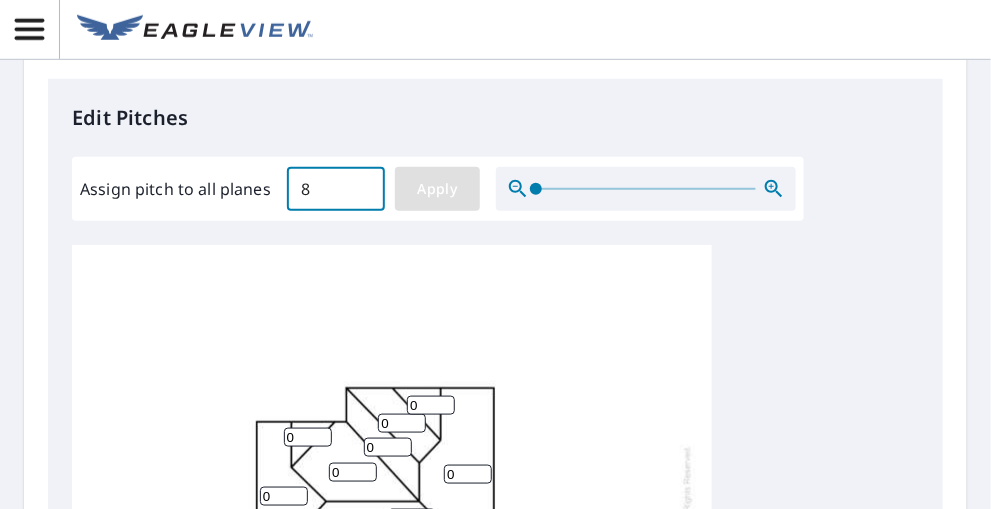 type on "8" 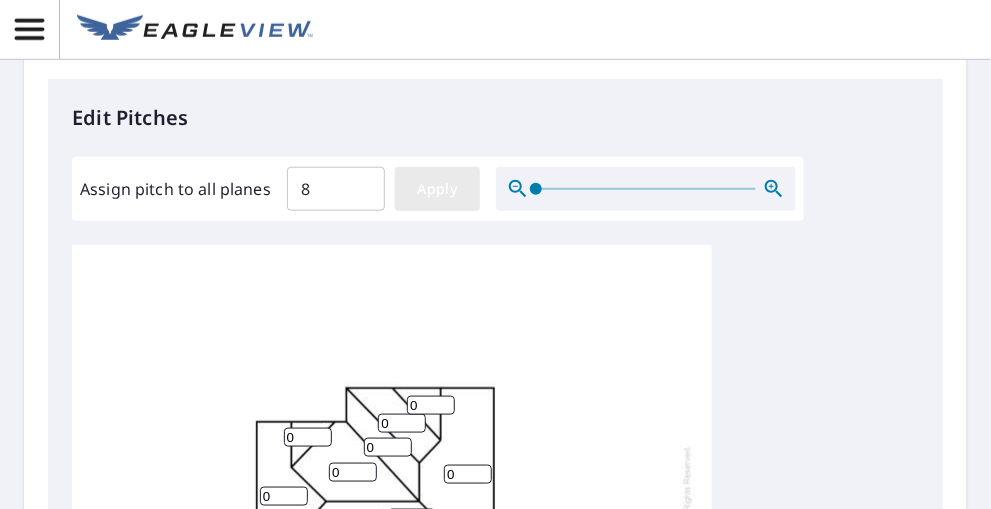 click on "Apply" at bounding box center [437, 189] 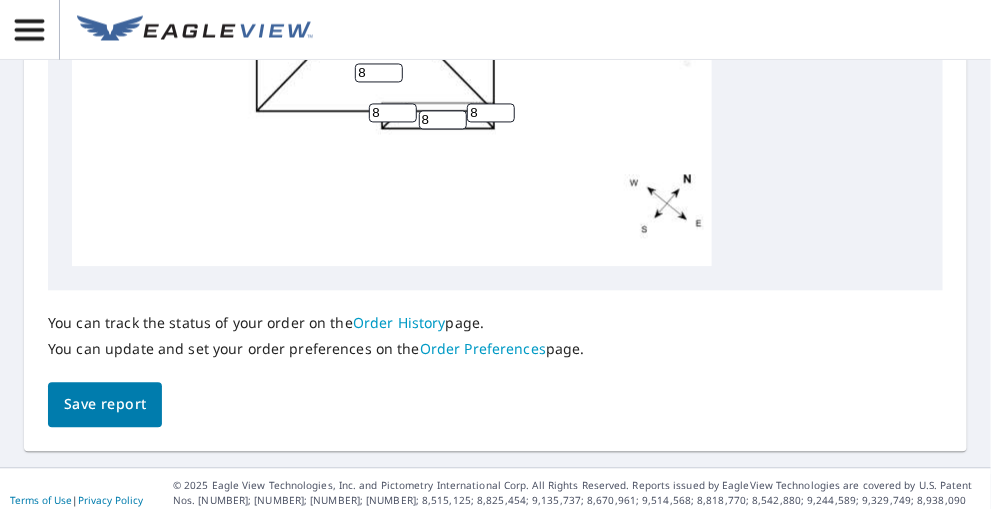 scroll, scrollTop: 1071, scrollLeft: 0, axis: vertical 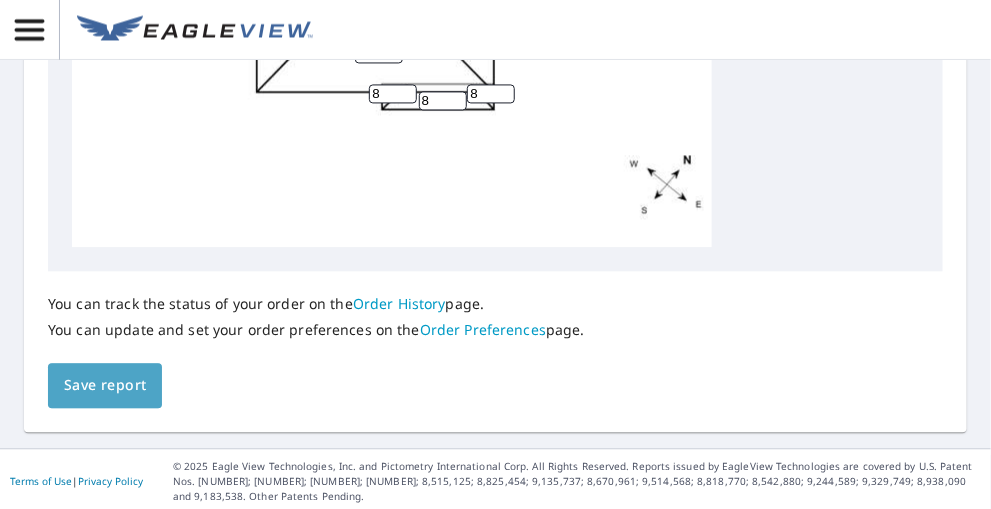 click on "Save report" at bounding box center (105, 385) 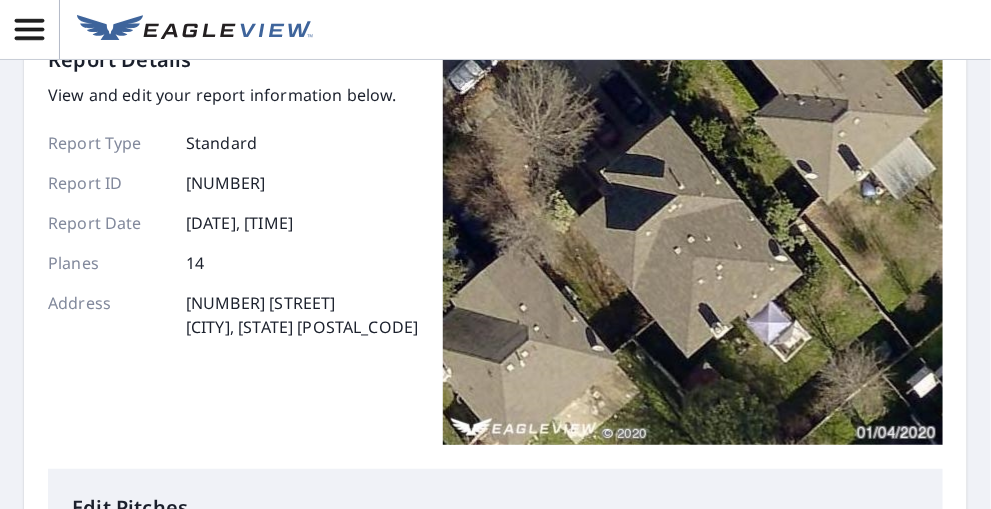 scroll, scrollTop: 0, scrollLeft: 0, axis: both 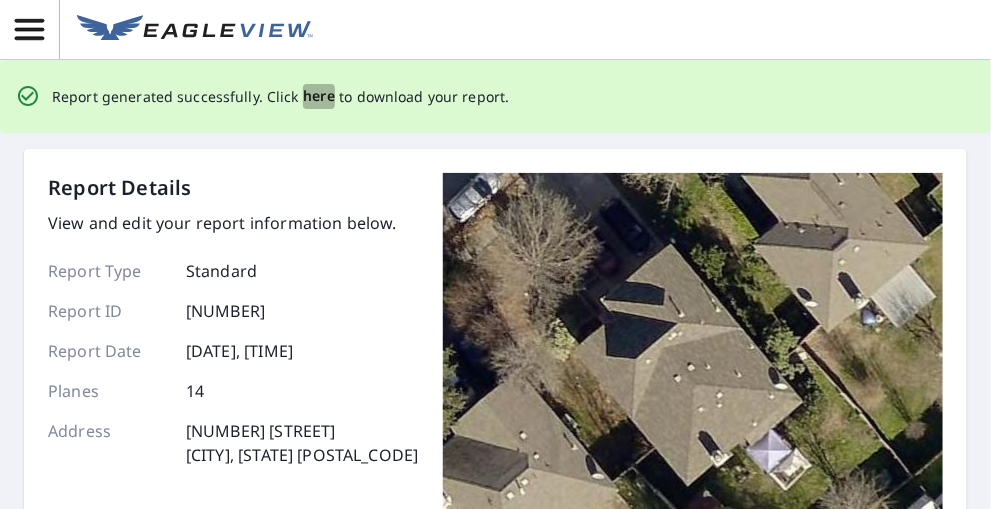 click on "here" at bounding box center [319, 96] 